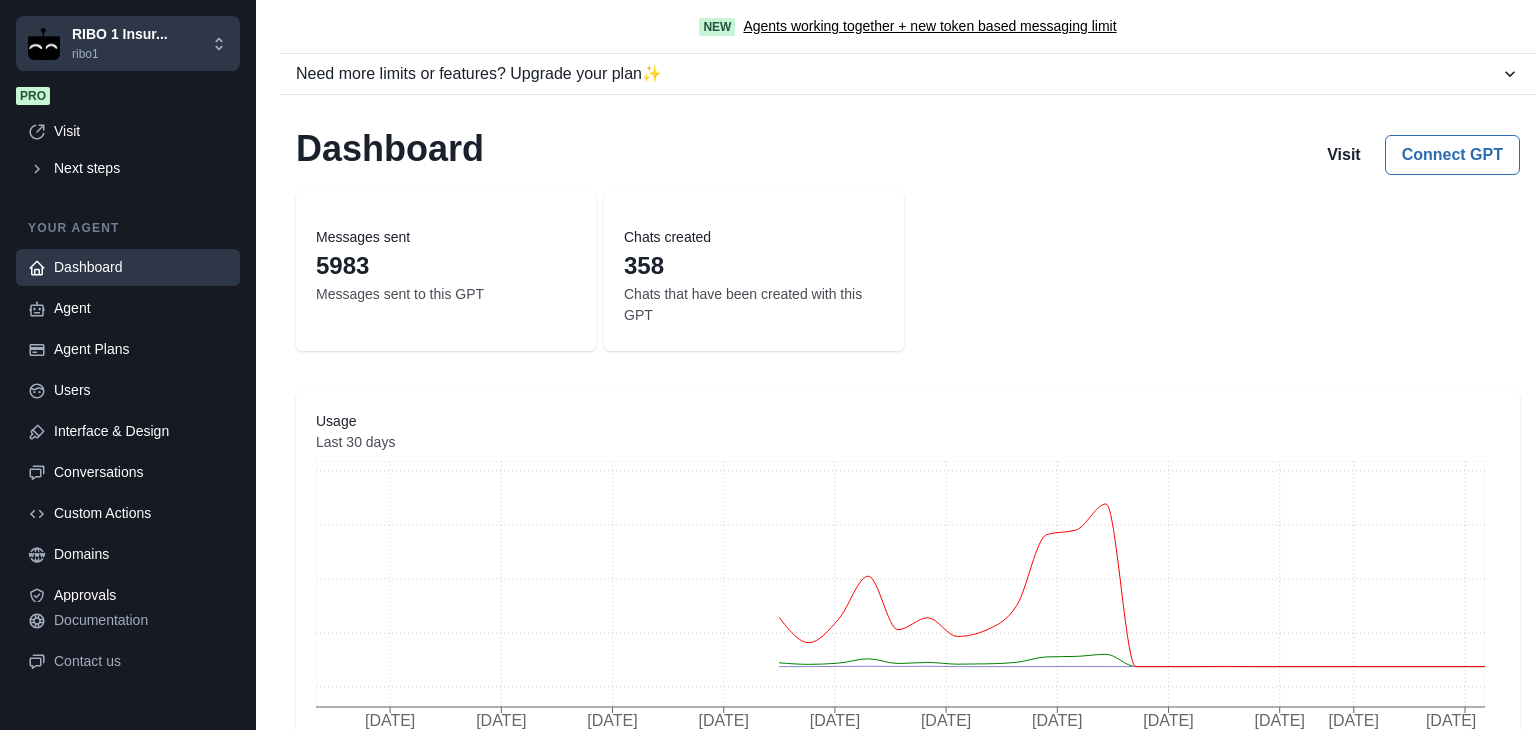 scroll, scrollTop: 0, scrollLeft: 0, axis: both 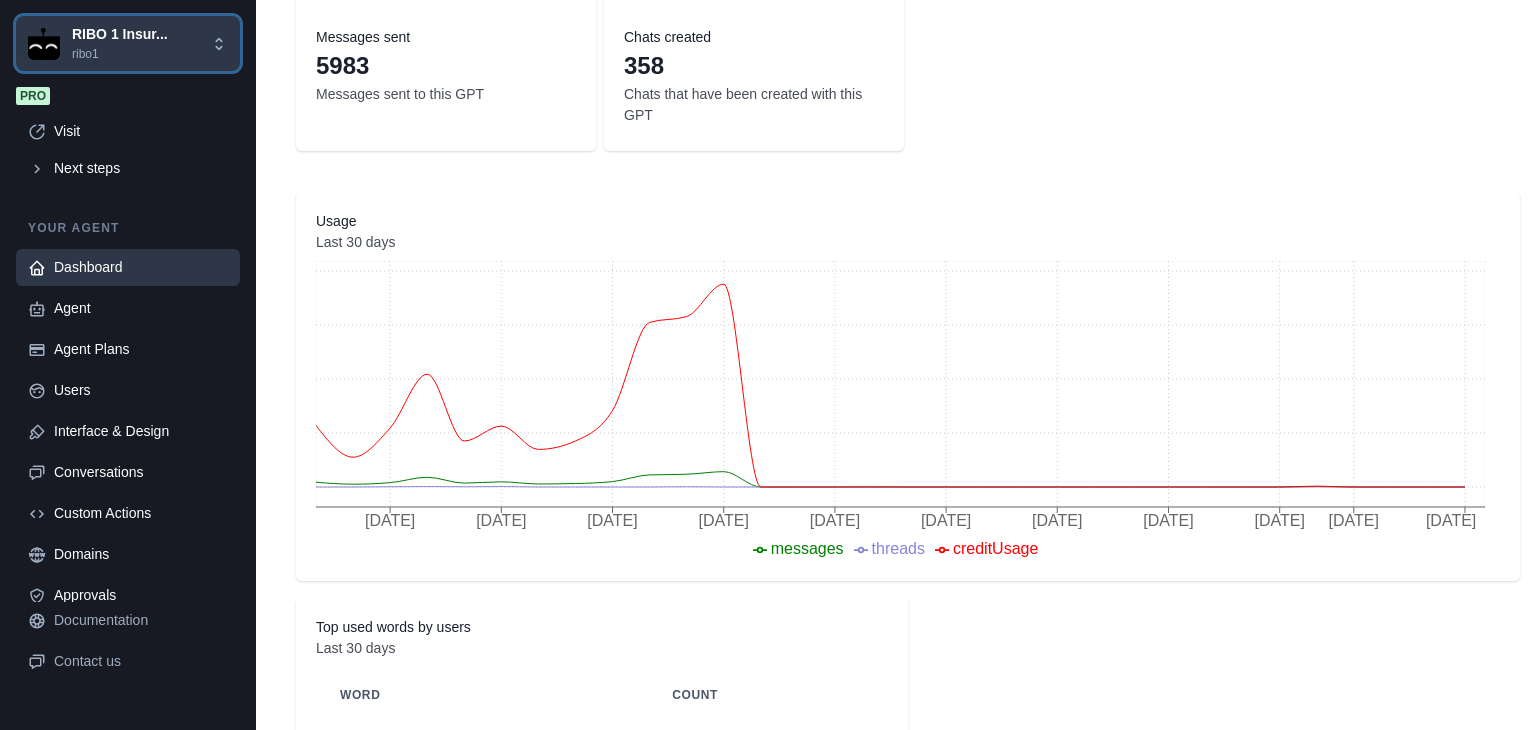 click on "ribo1" at bounding box center [120, 54] 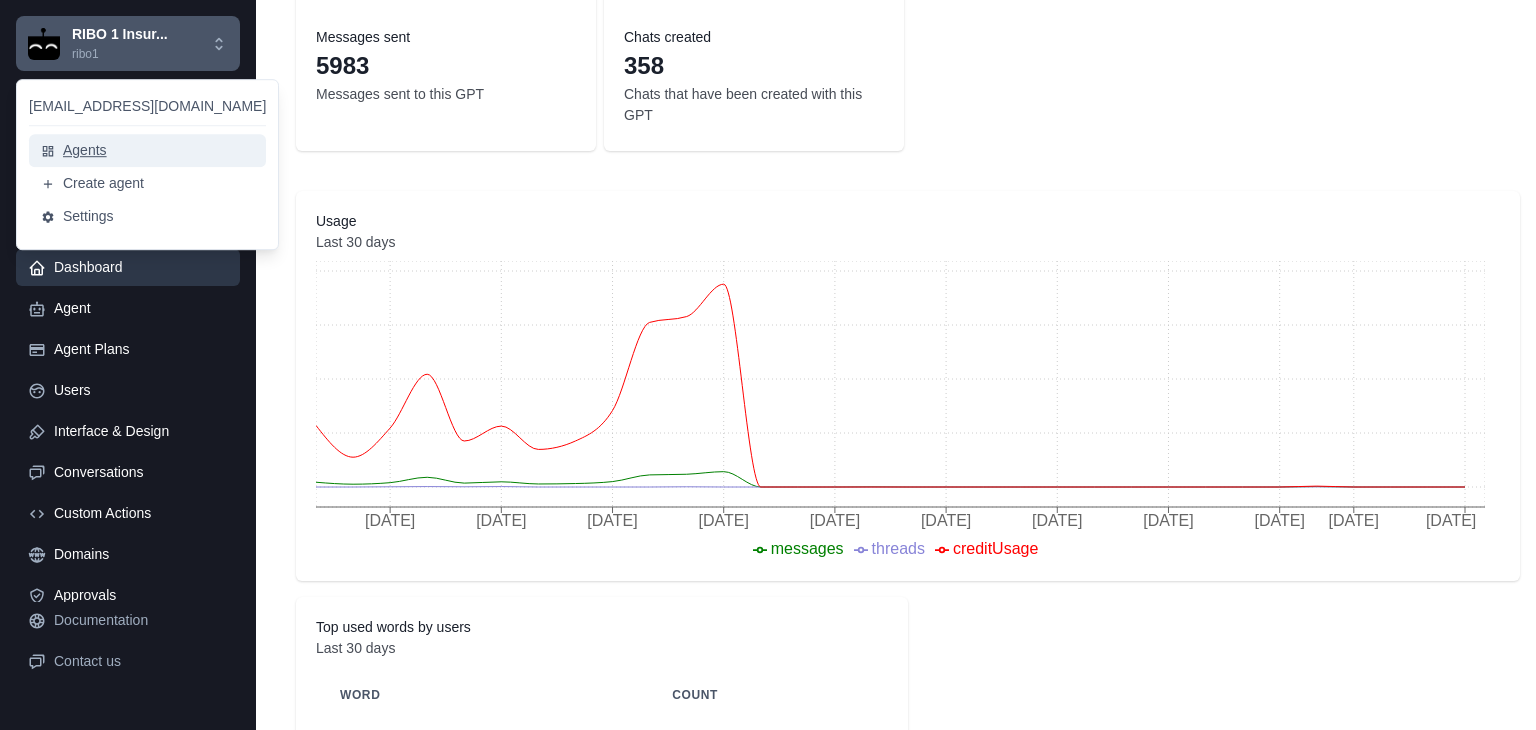 click on "Agents" at bounding box center (147, 150) 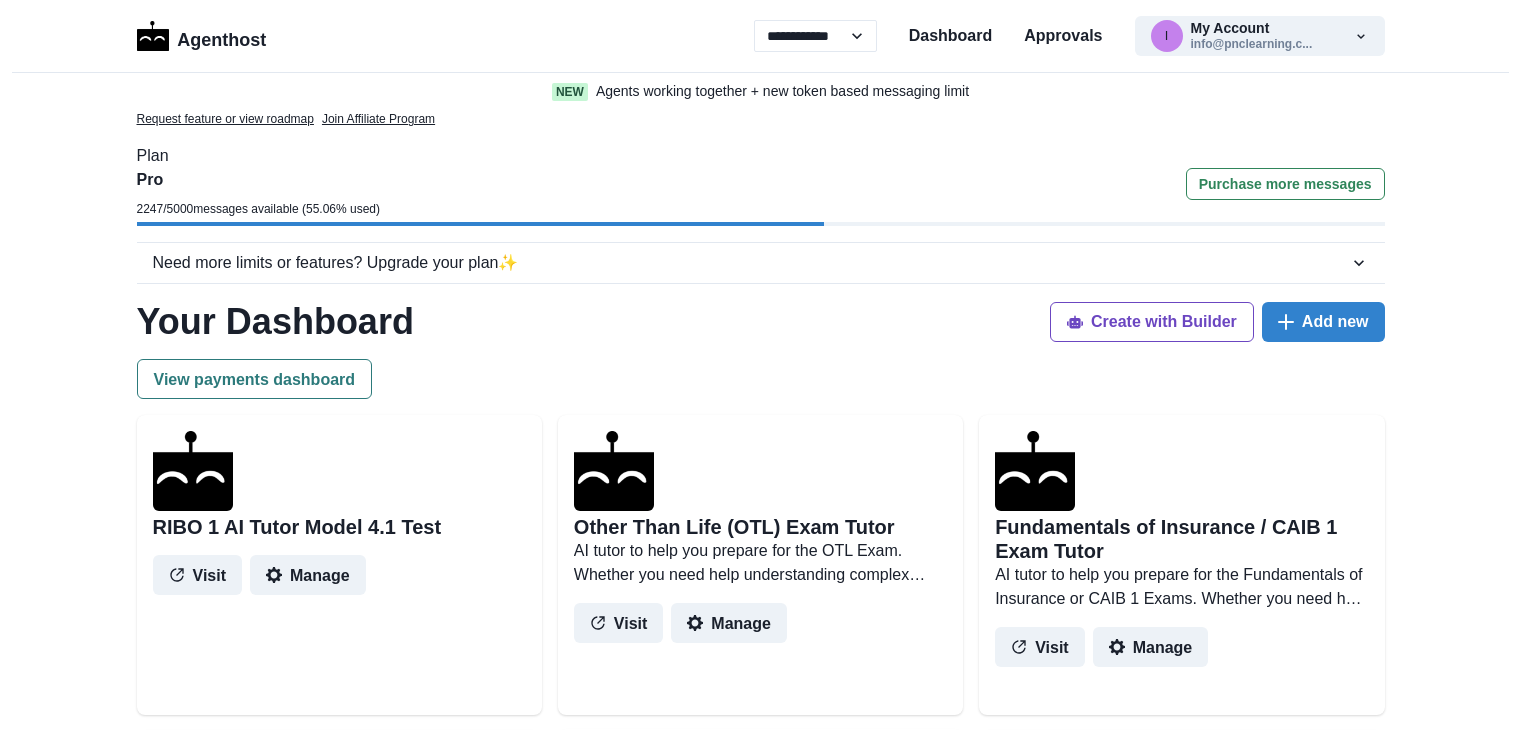 scroll, scrollTop: 300, scrollLeft: 0, axis: vertical 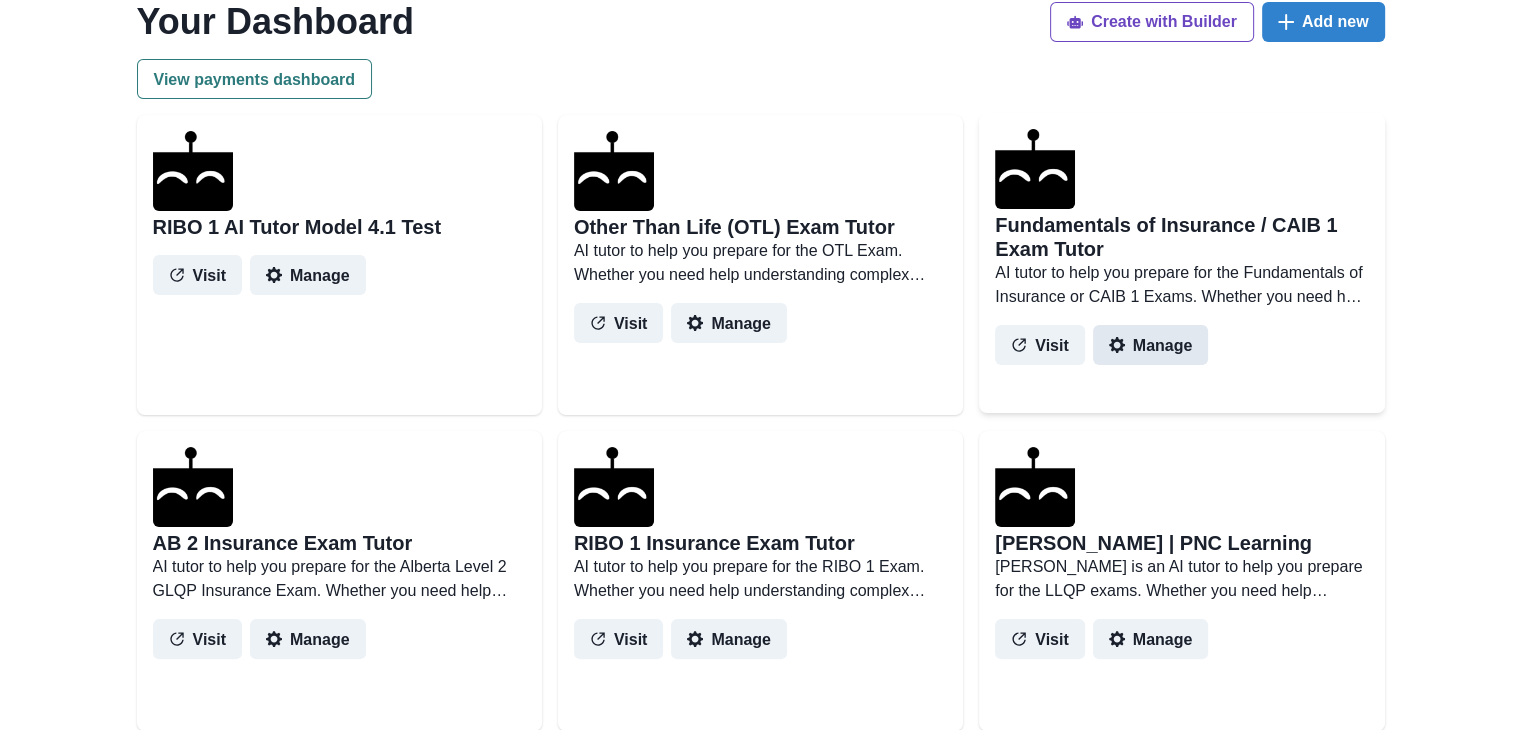 click on "Manage" at bounding box center (1151, 345) 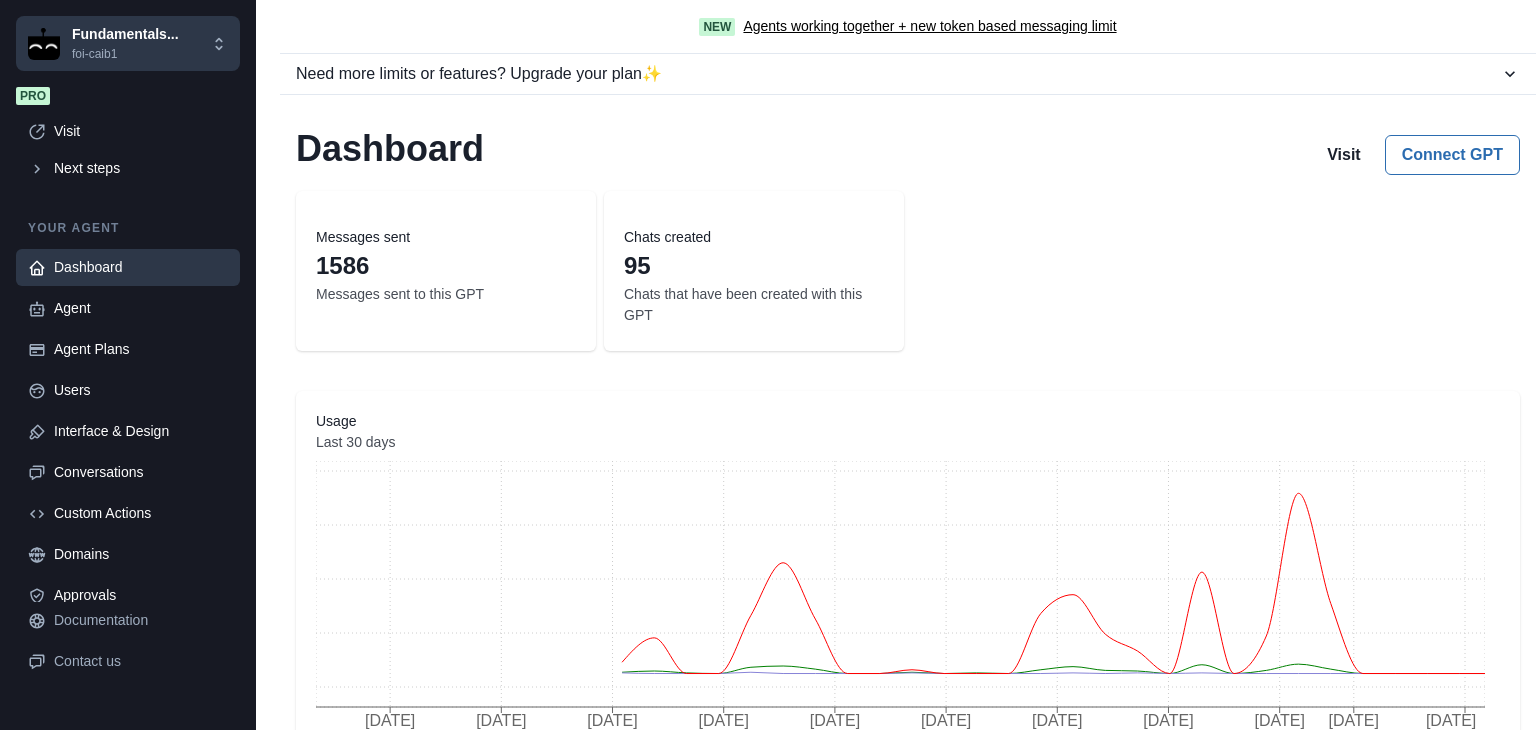 scroll, scrollTop: 0, scrollLeft: 0, axis: both 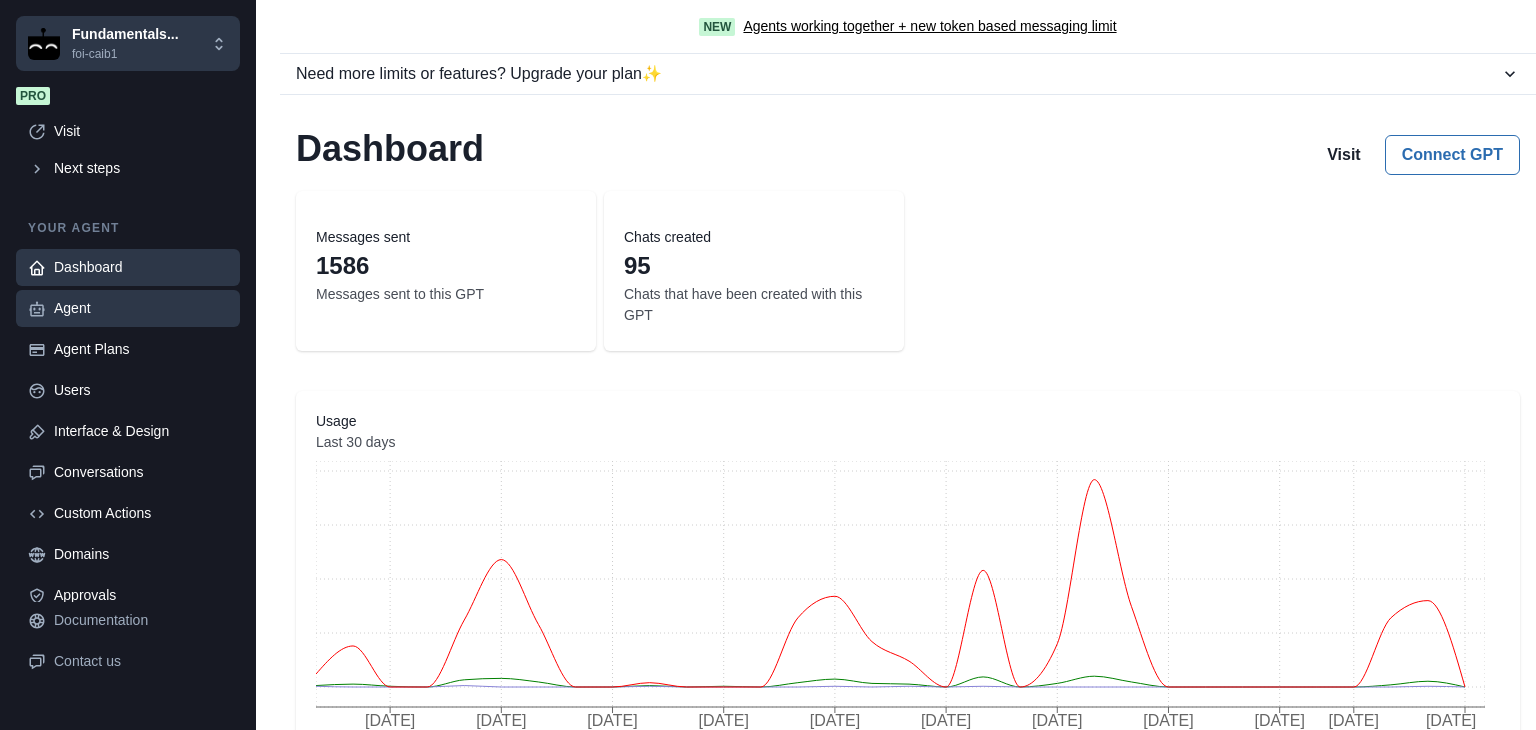 click on "Agent" at bounding box center (128, 308) 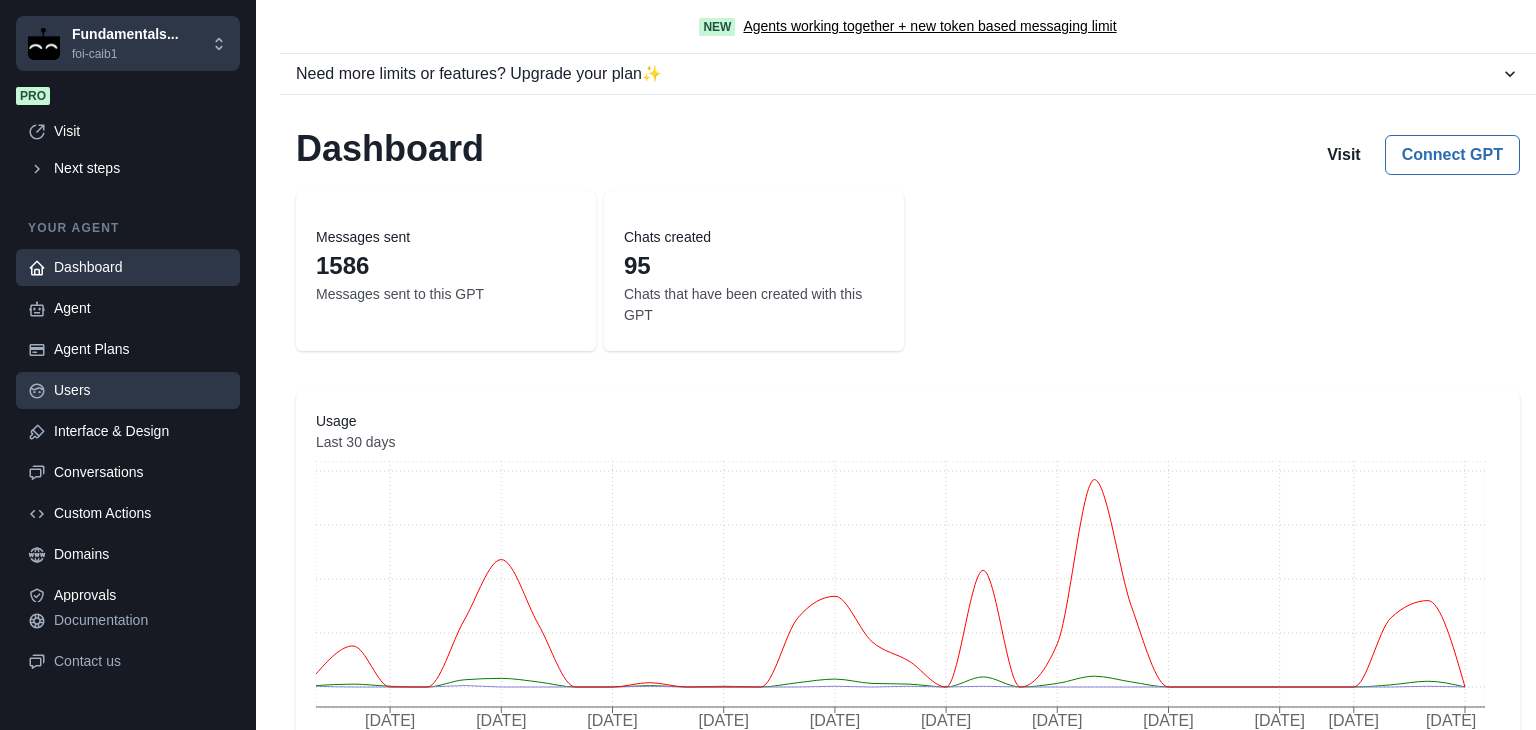 click on "Users" at bounding box center [141, 390] 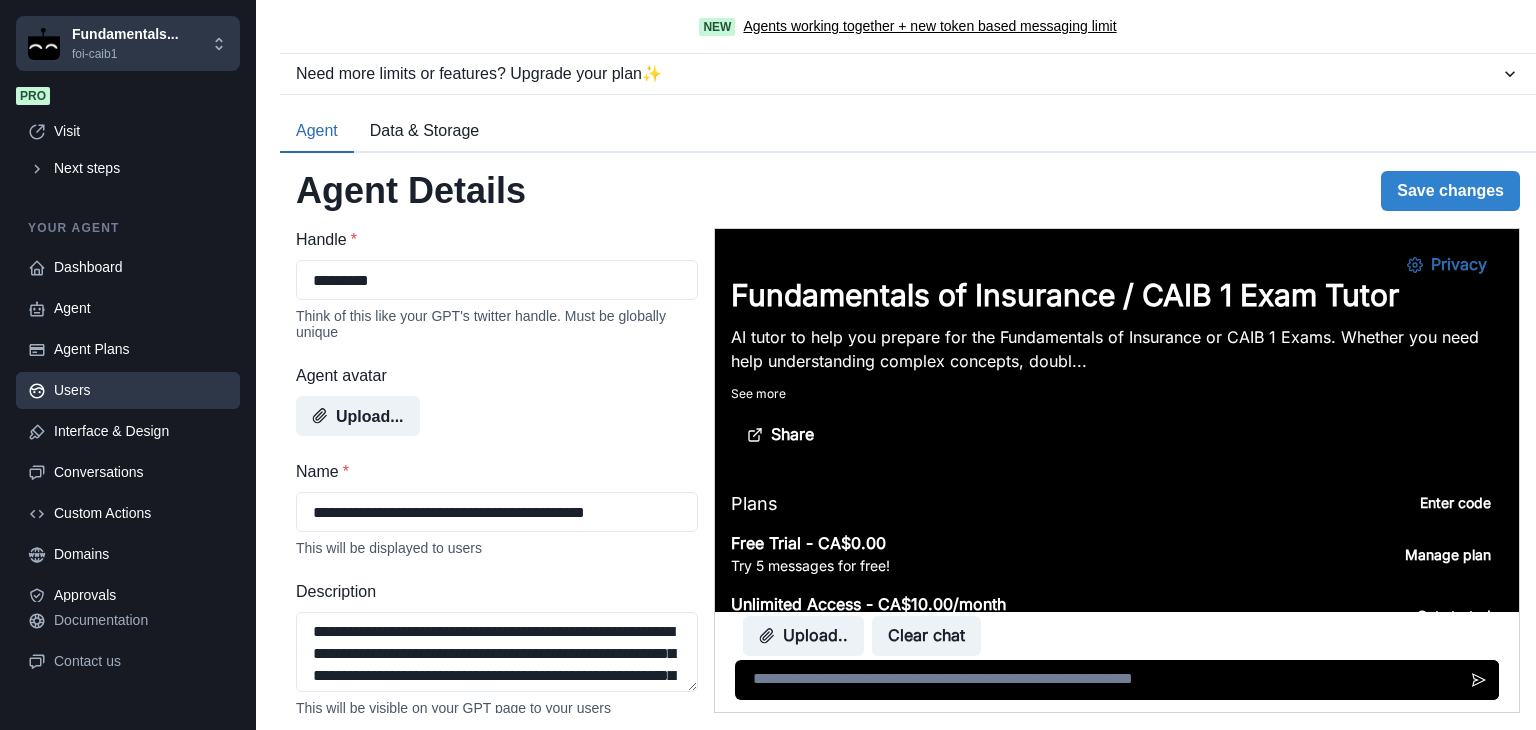 click on "Users" at bounding box center (141, 390) 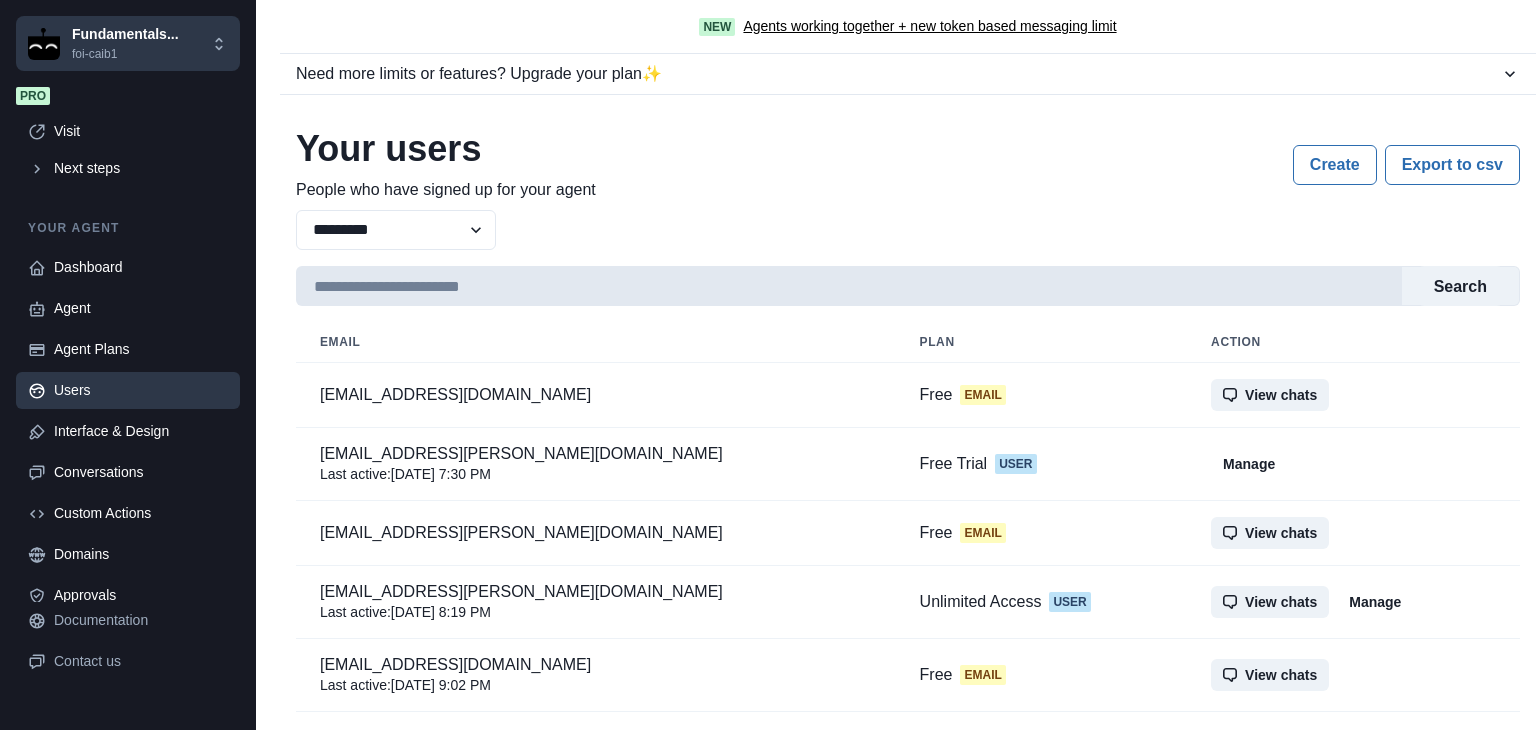 click at bounding box center (849, 286) 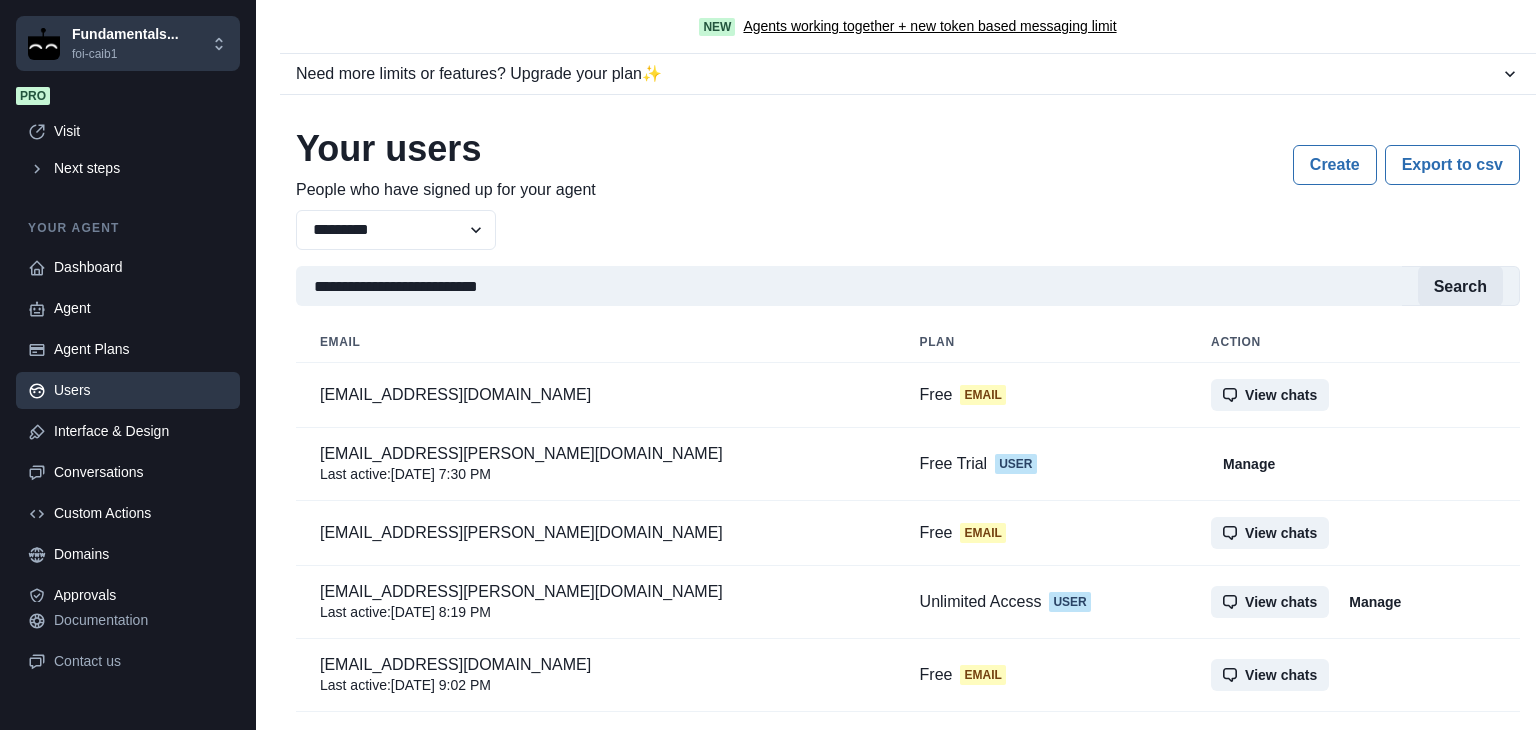 type on "**********" 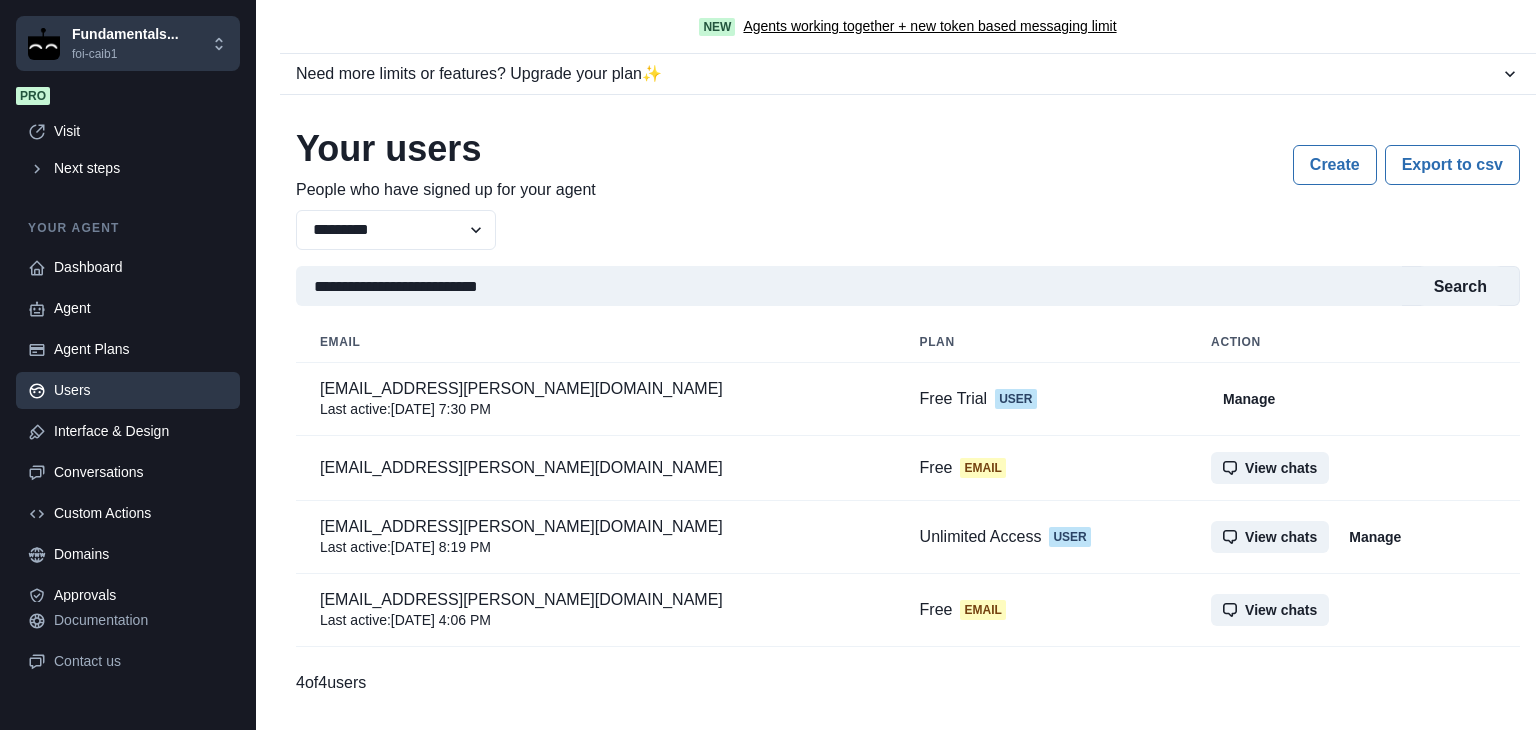 click on "Unlimited Access User" at bounding box center (1042, 537) 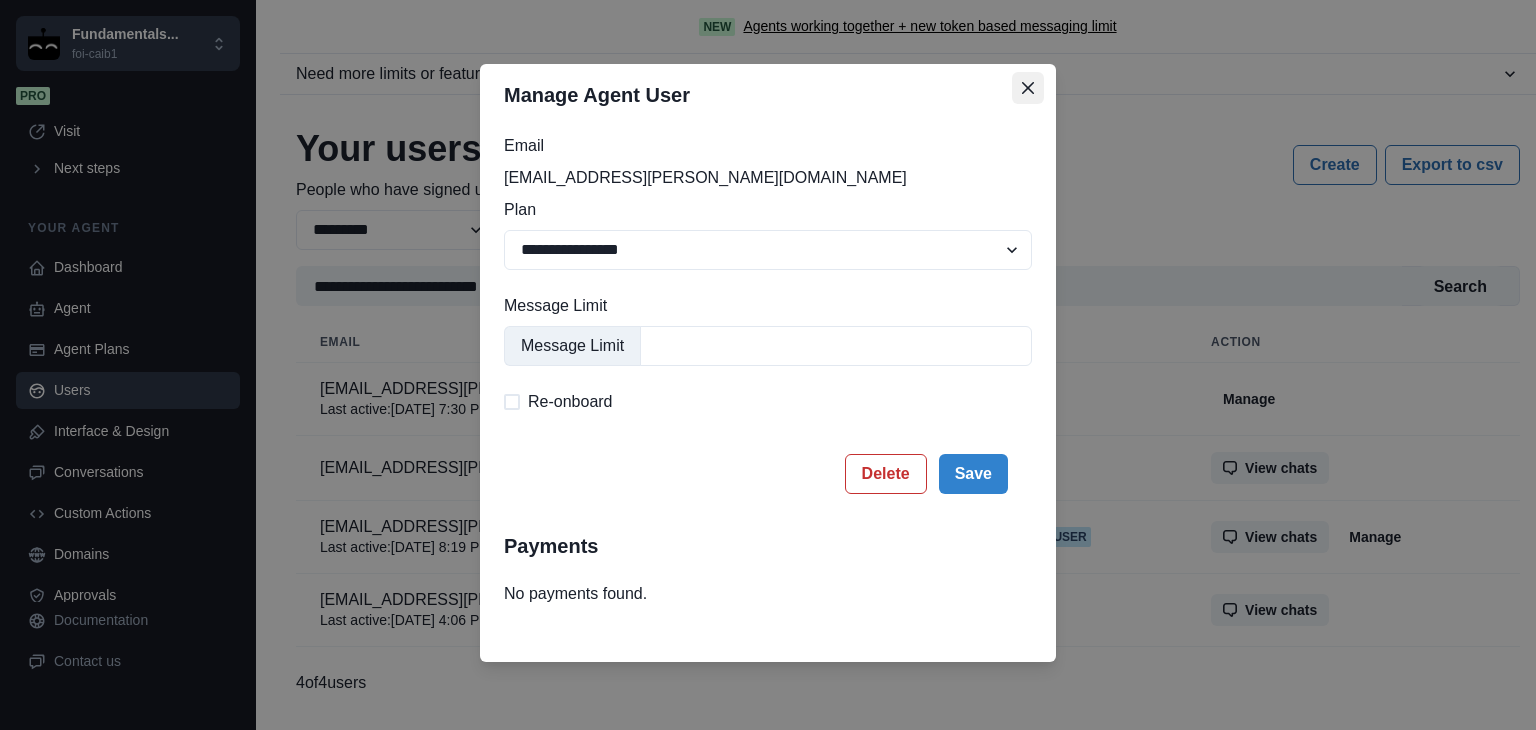 click at bounding box center [1028, 88] 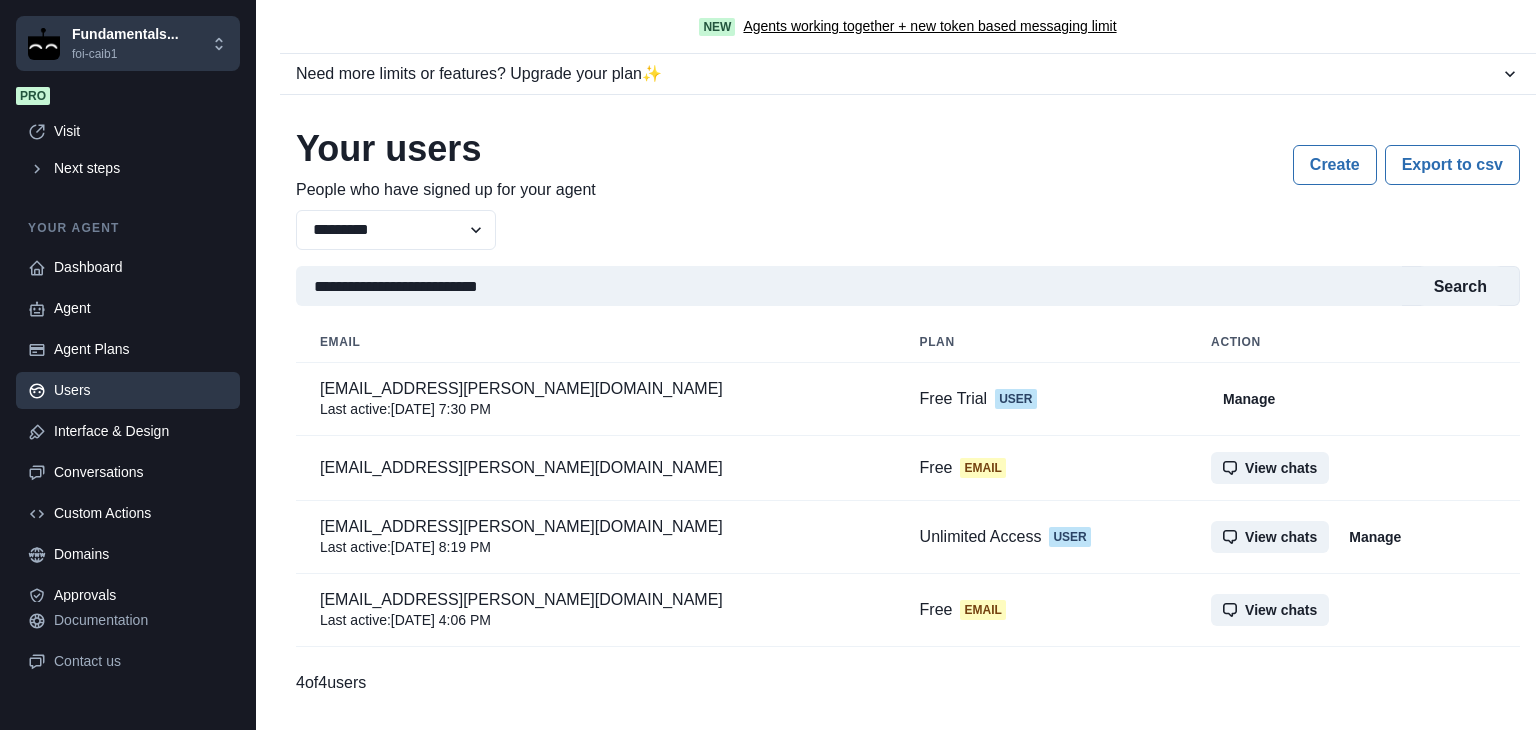click on "Manage" at bounding box center (1249, 399) 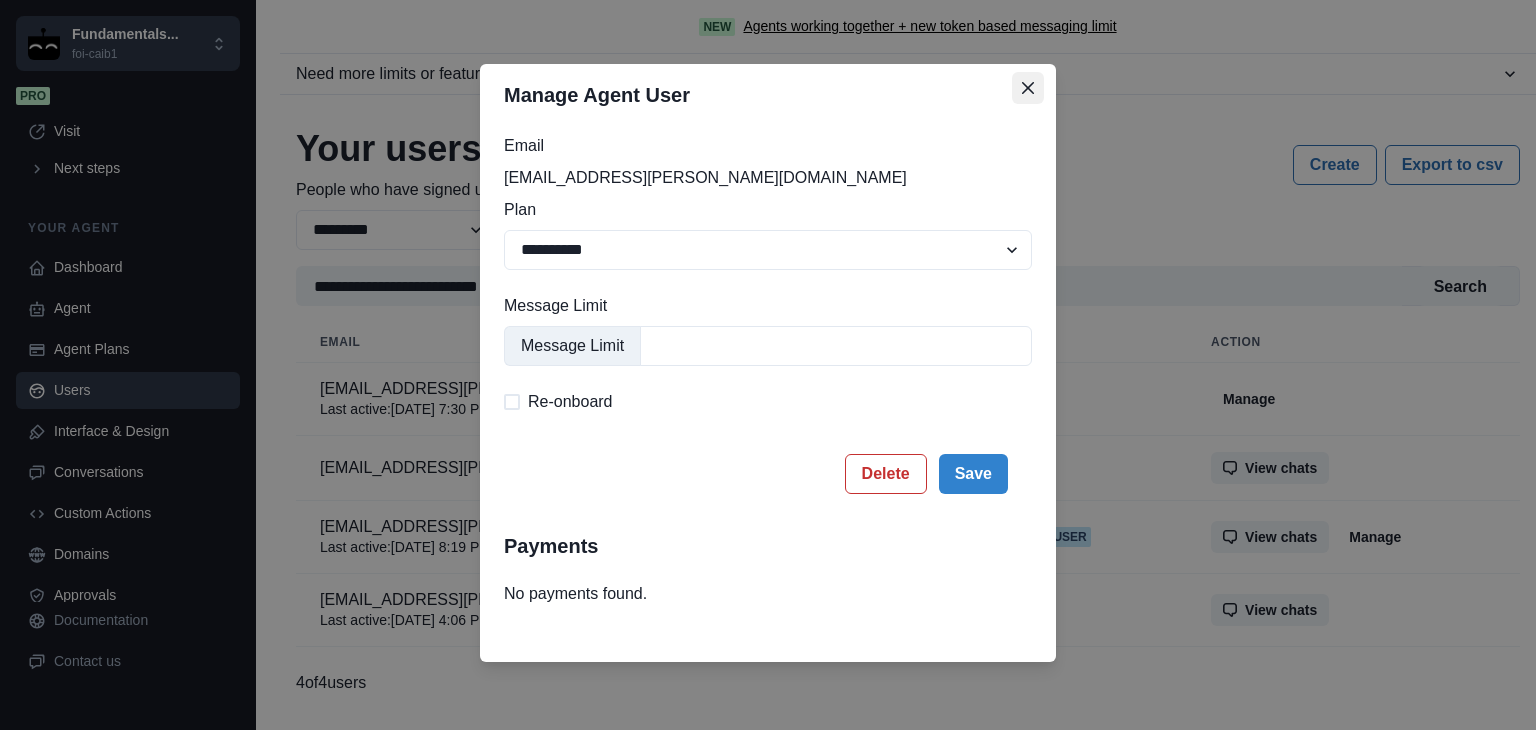 click 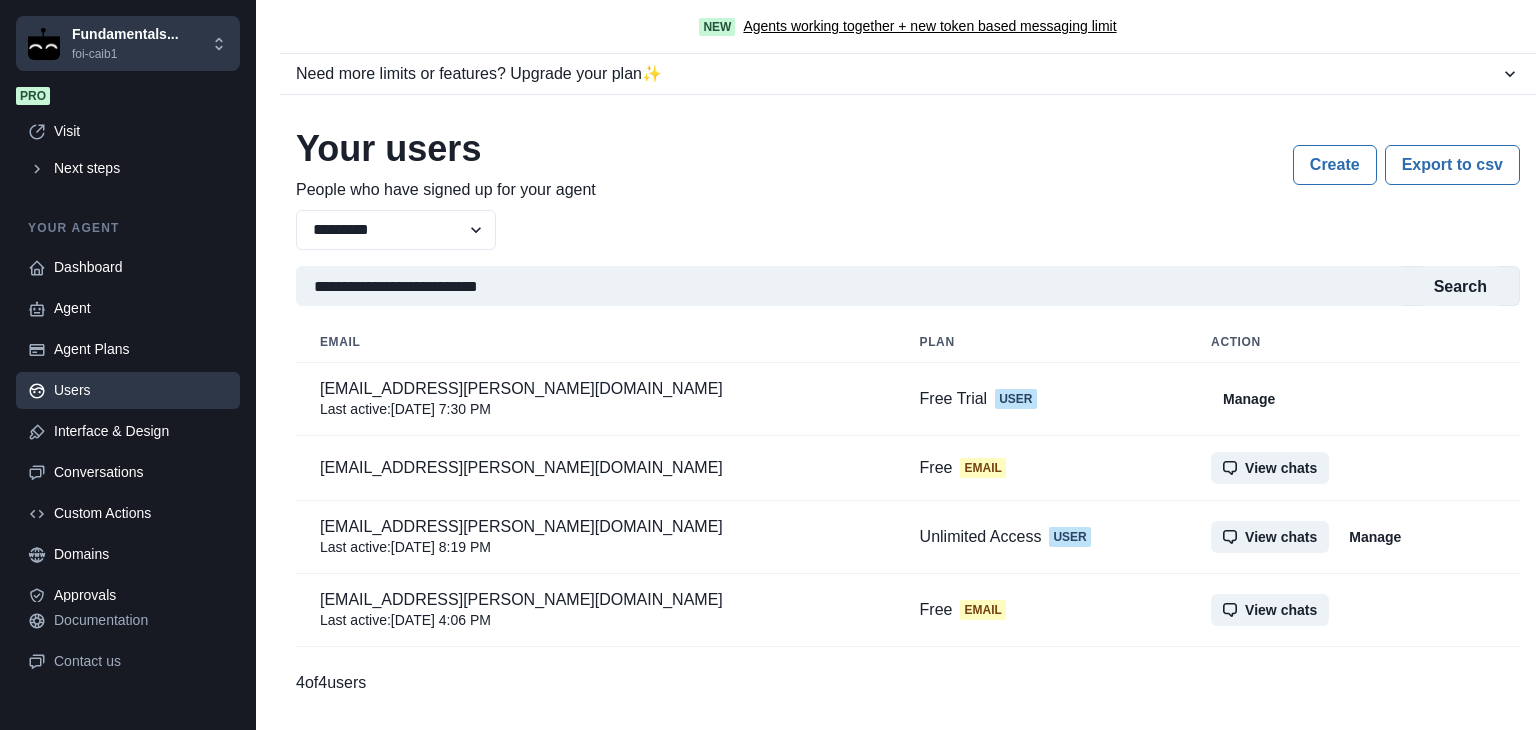 click on "Manage" at bounding box center [1375, 537] 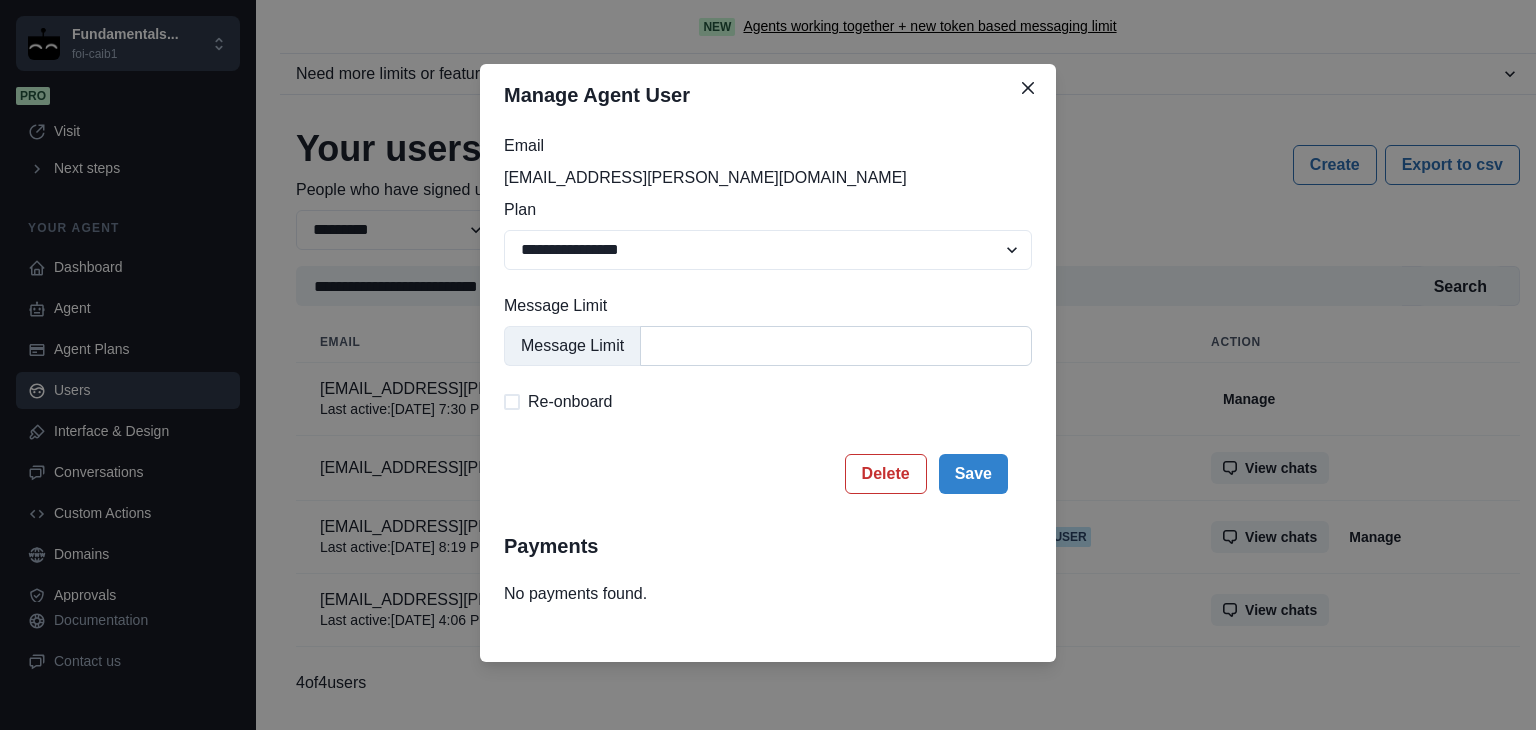 click on "*" at bounding box center [836, 346] 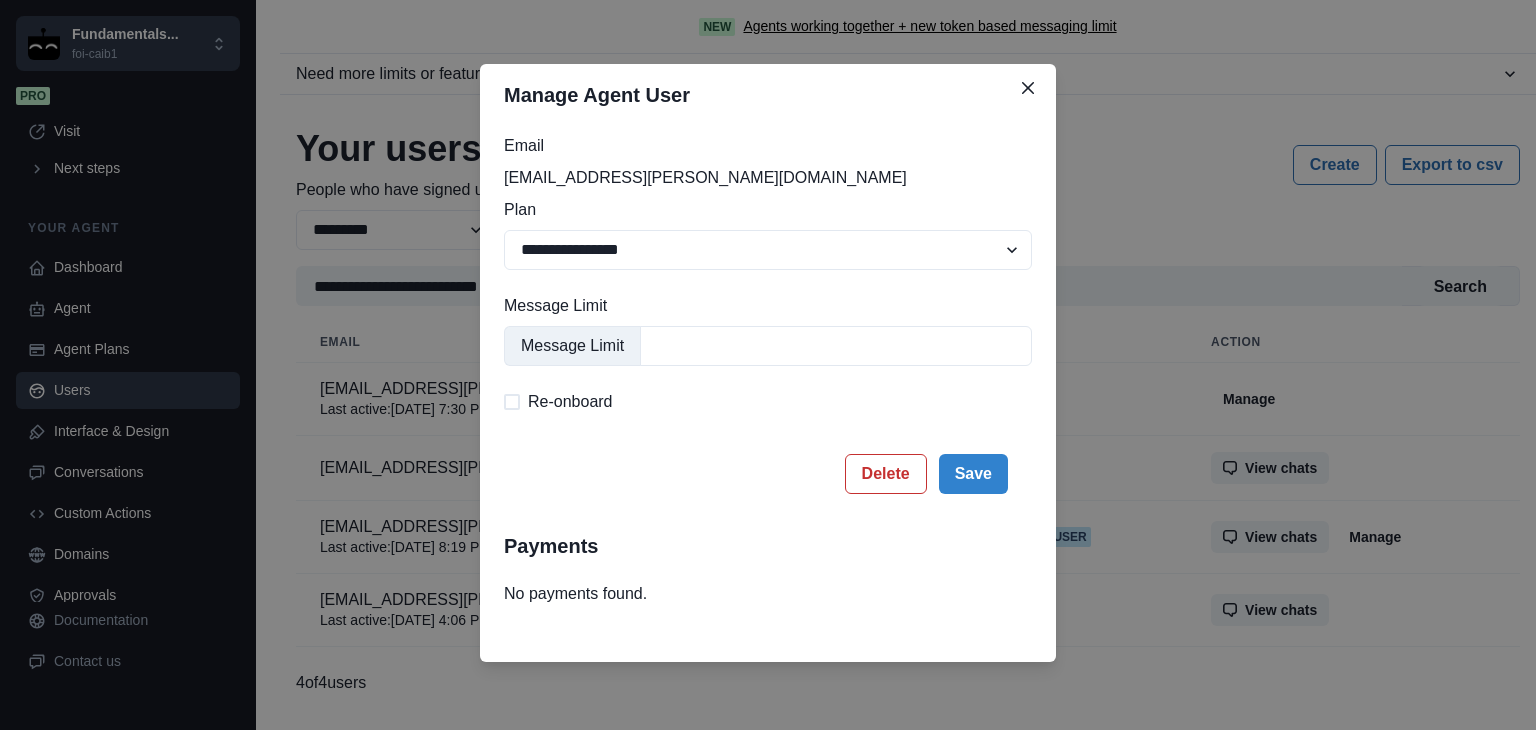 type on "*" 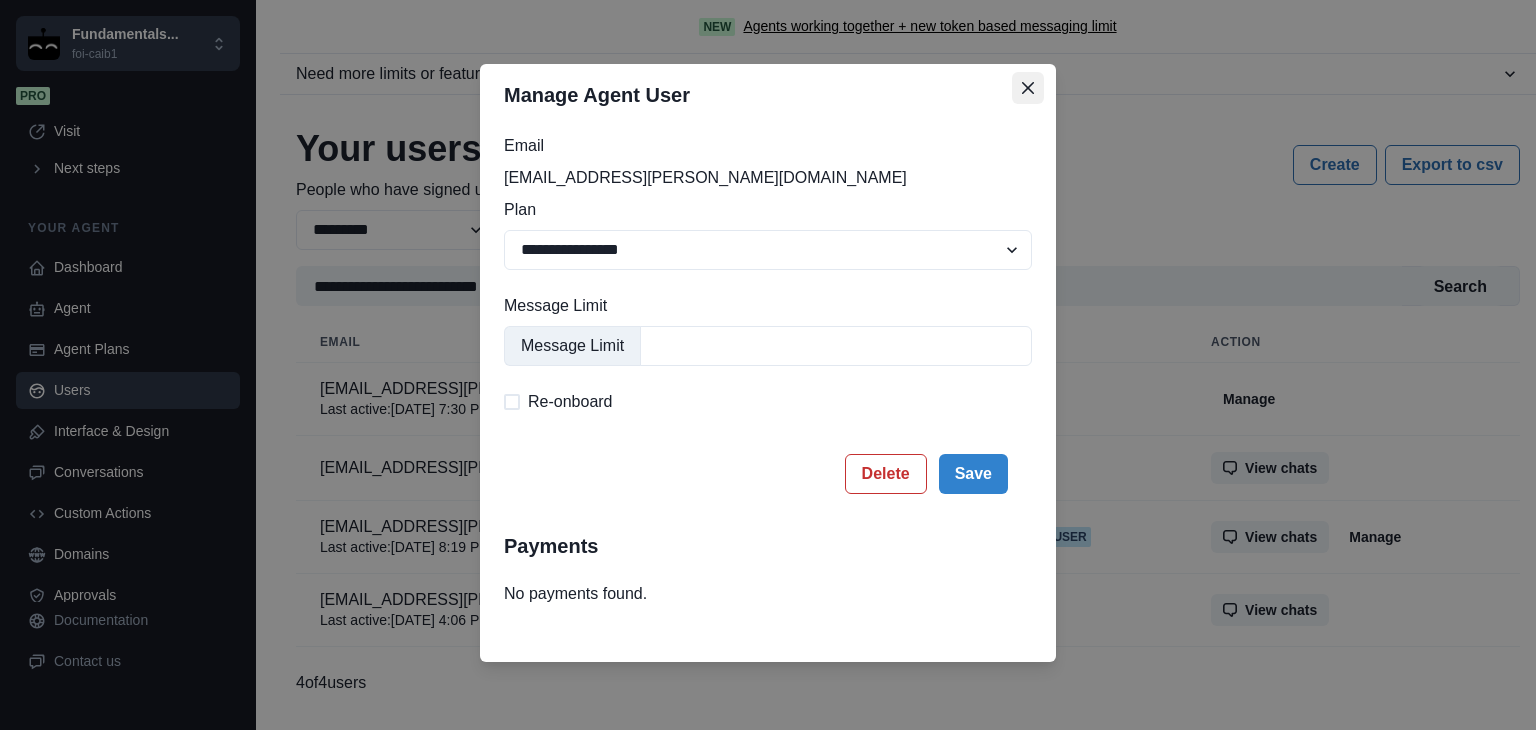 type 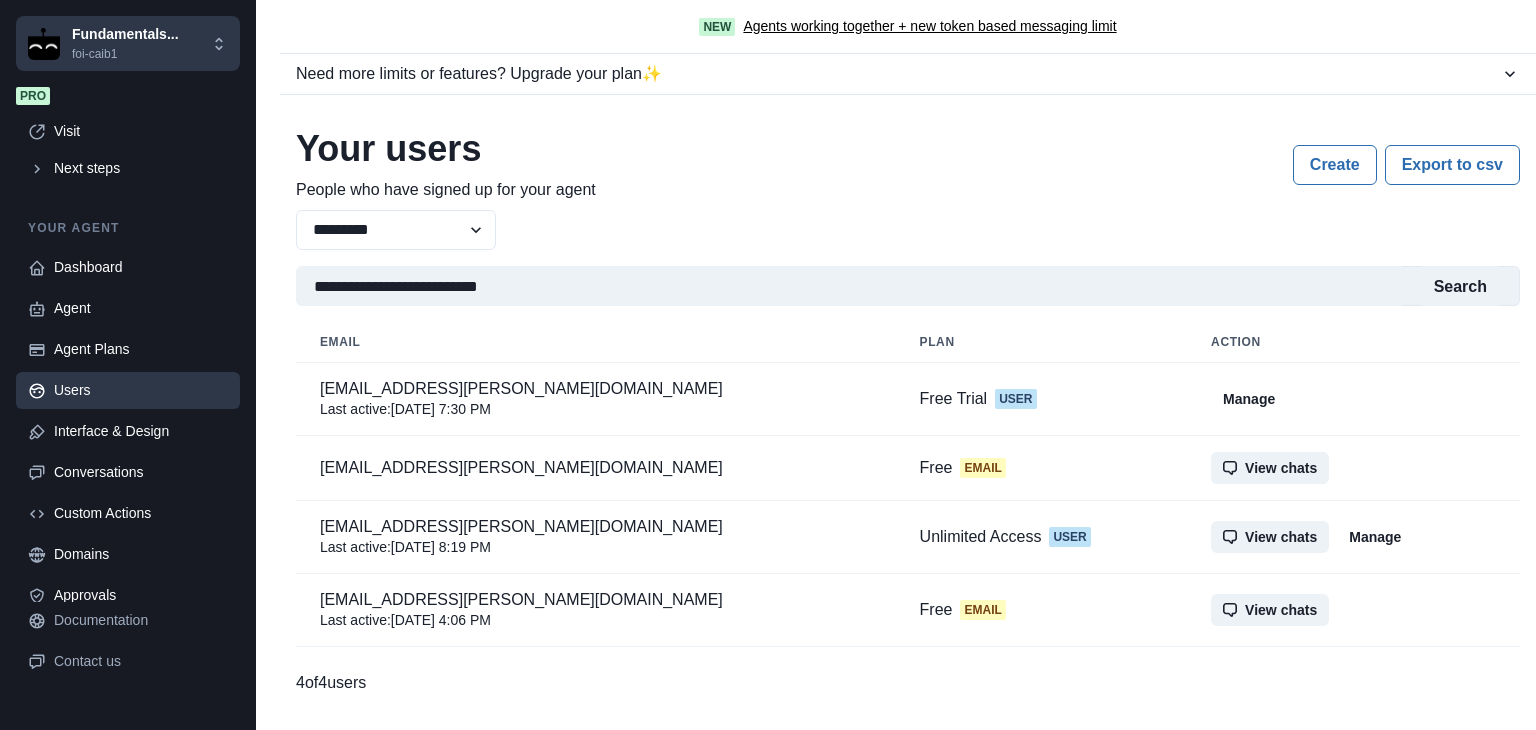 click on "Manage" at bounding box center [1375, 537] 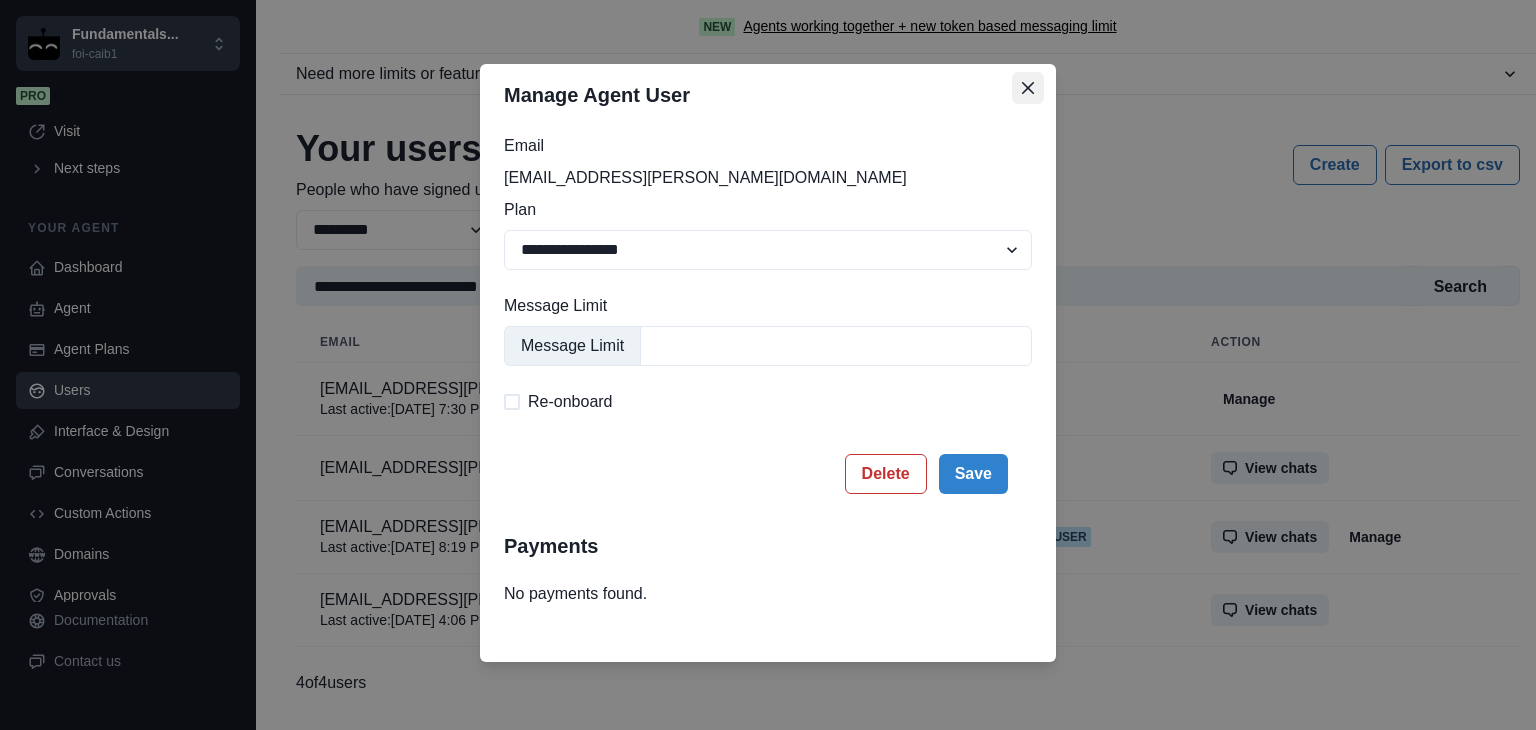 click at bounding box center (1028, 88) 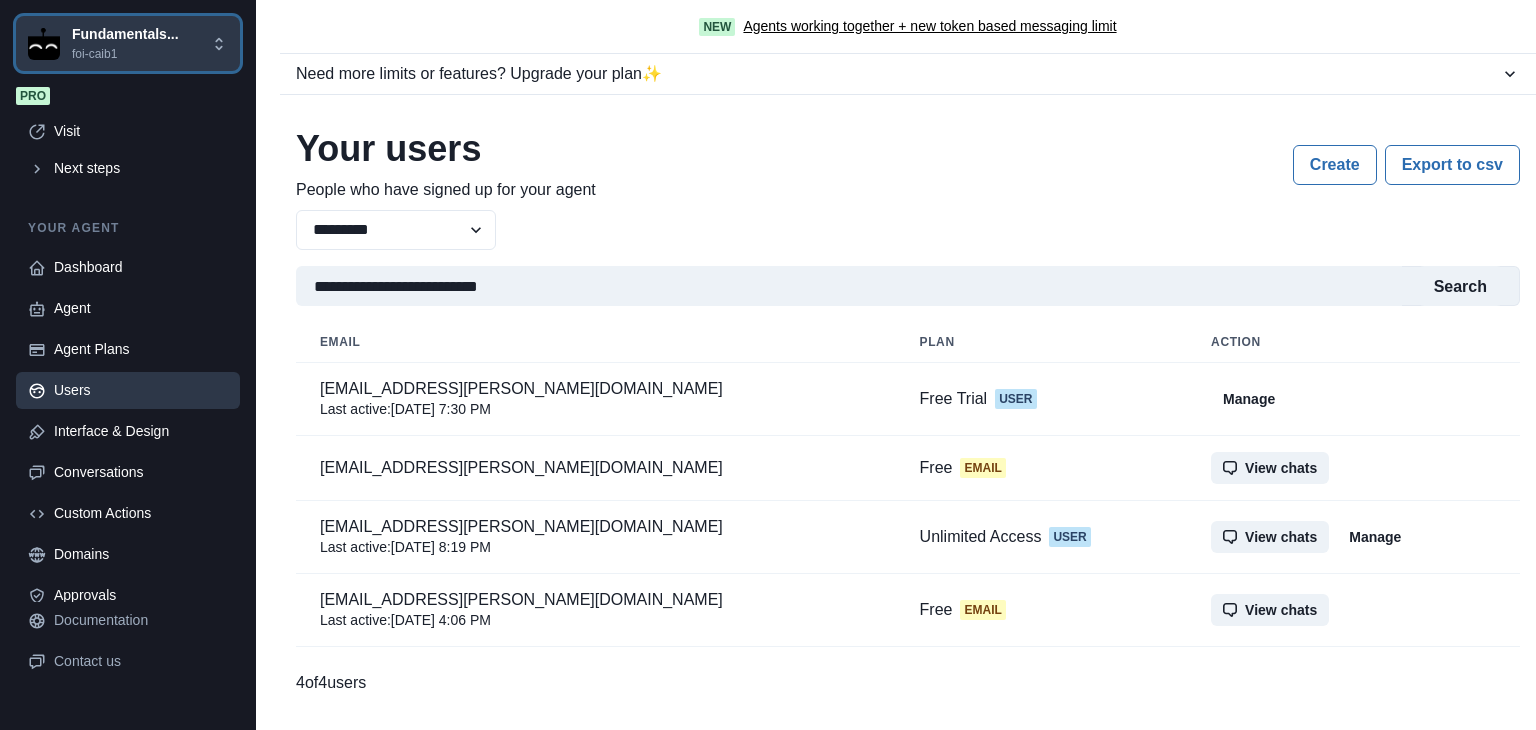 click on "foi-caib1" at bounding box center [125, 54] 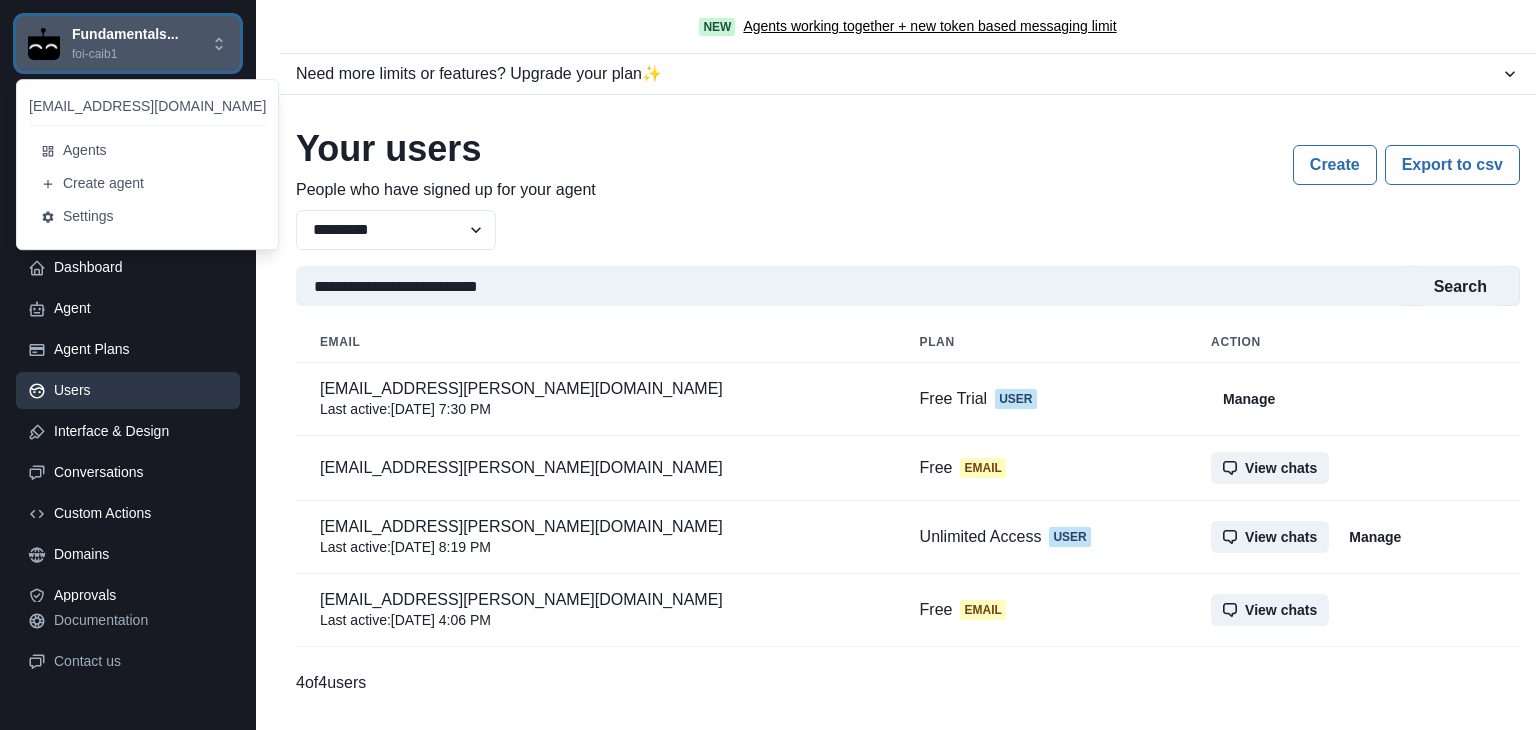 click on "foi-caib1" at bounding box center (125, 54) 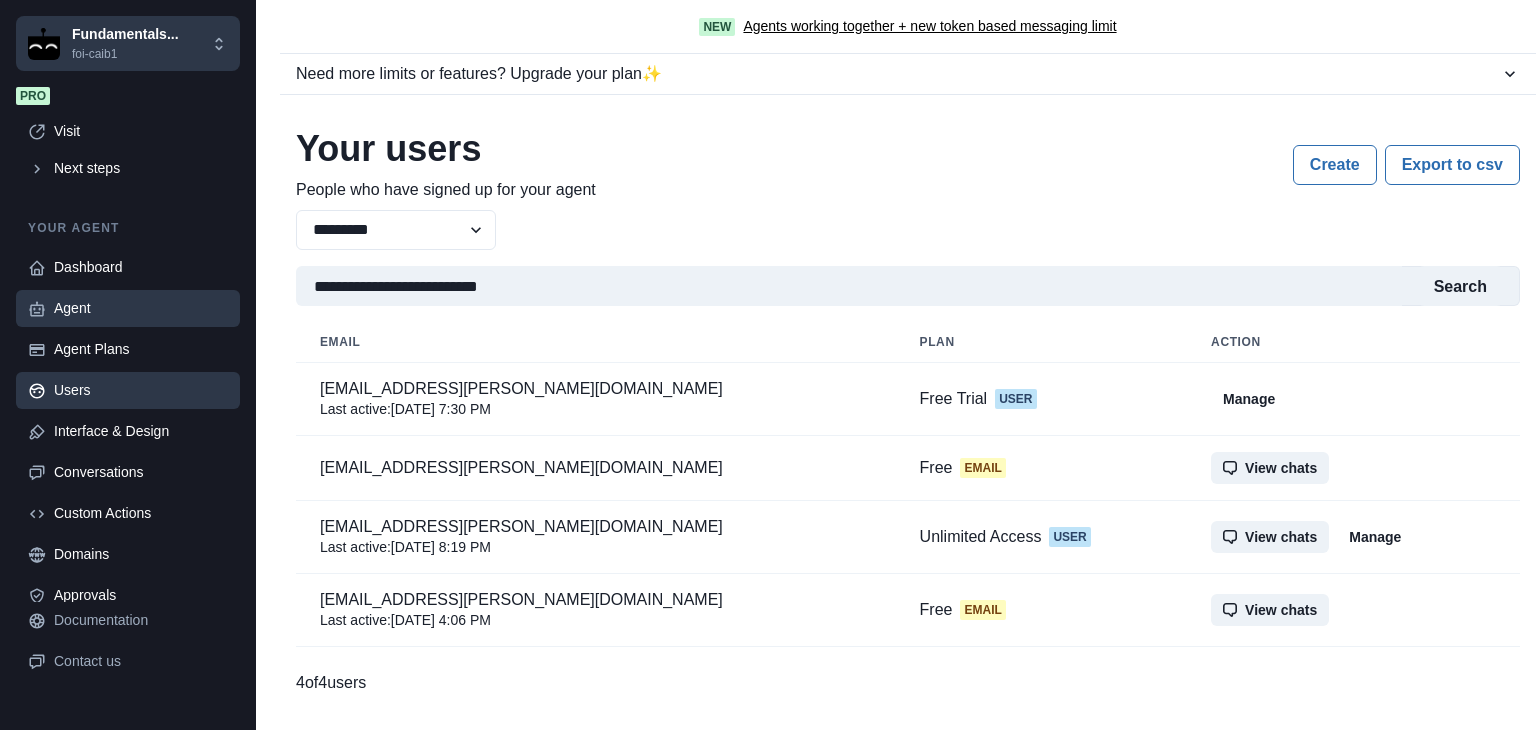 click on "Agent" at bounding box center (141, 308) 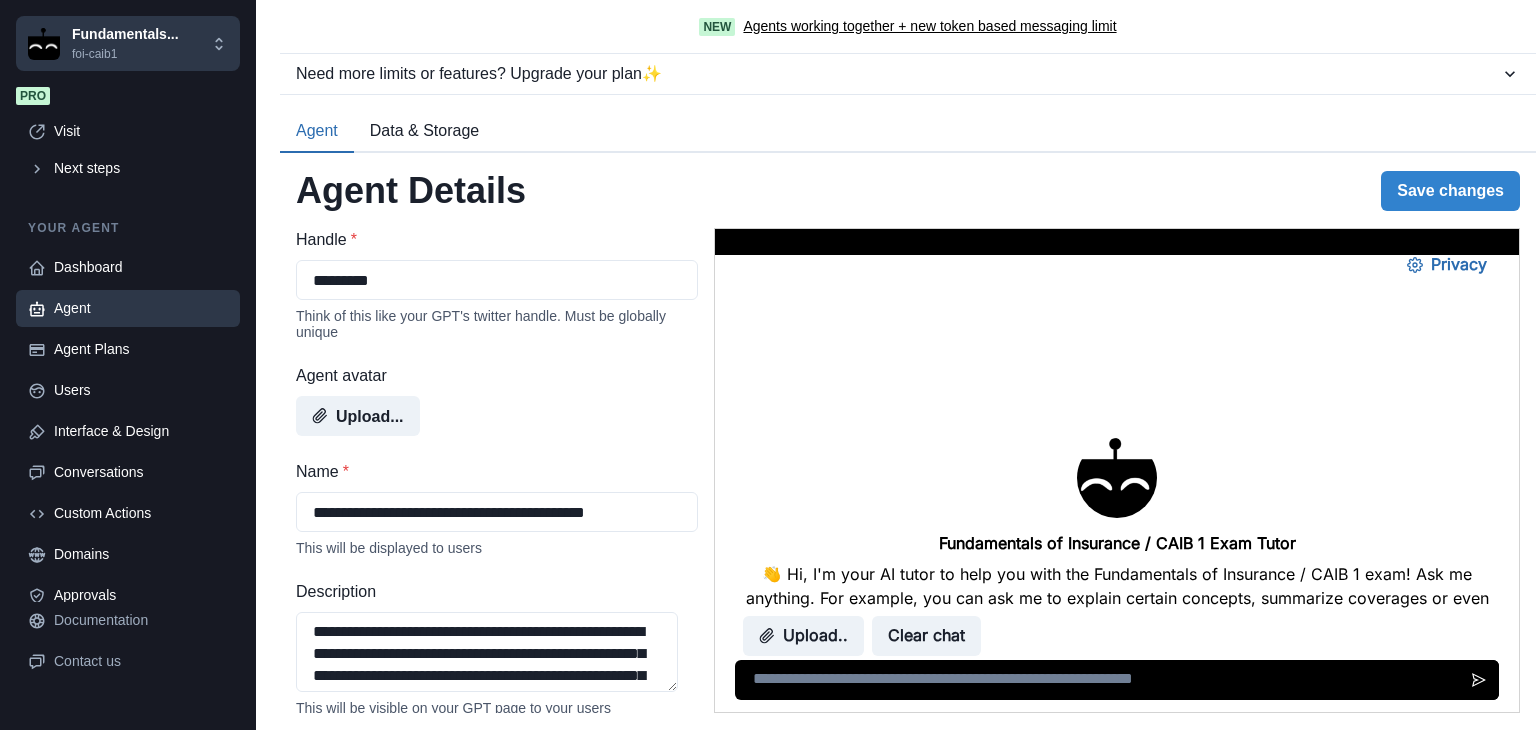 scroll, scrollTop: 900, scrollLeft: 0, axis: vertical 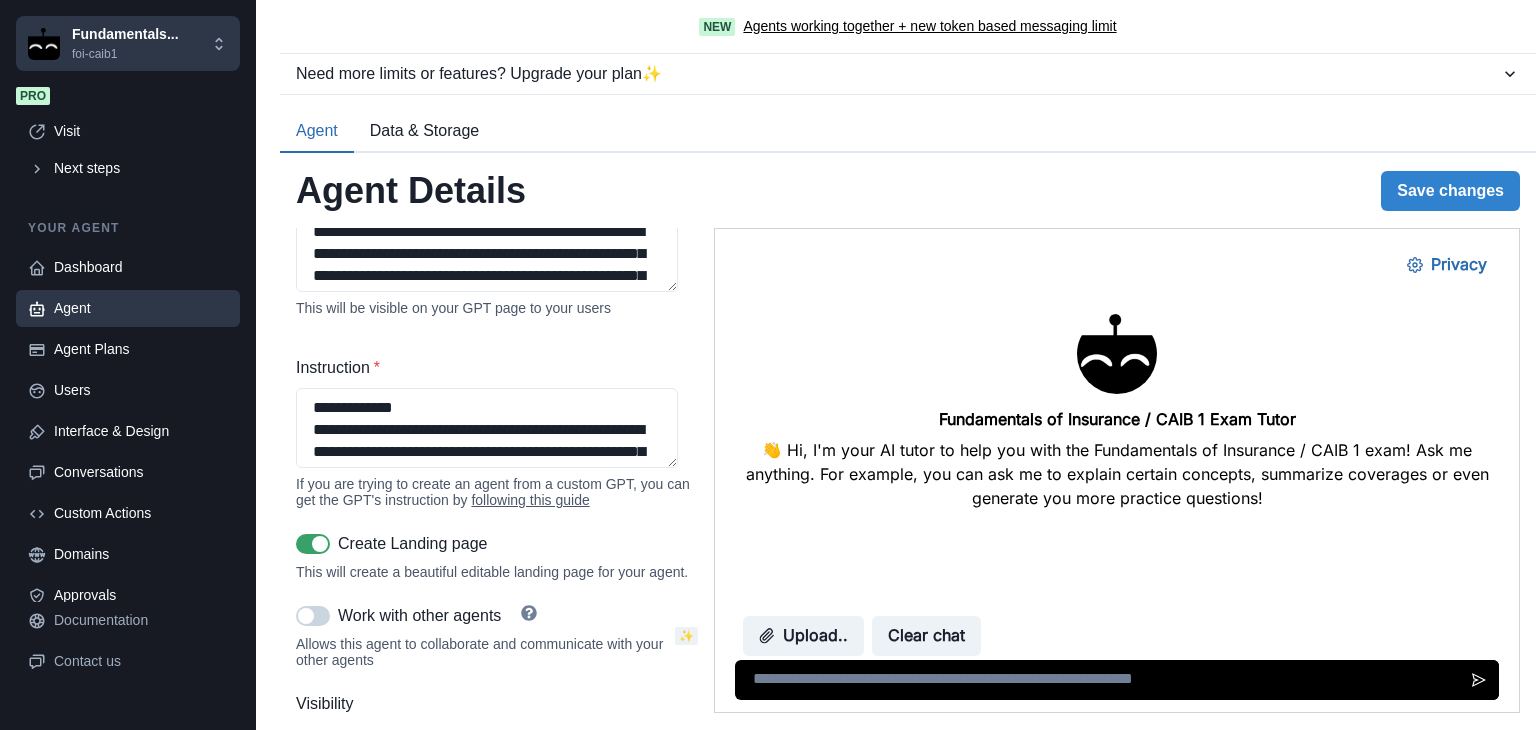 click at bounding box center (1117, 680) 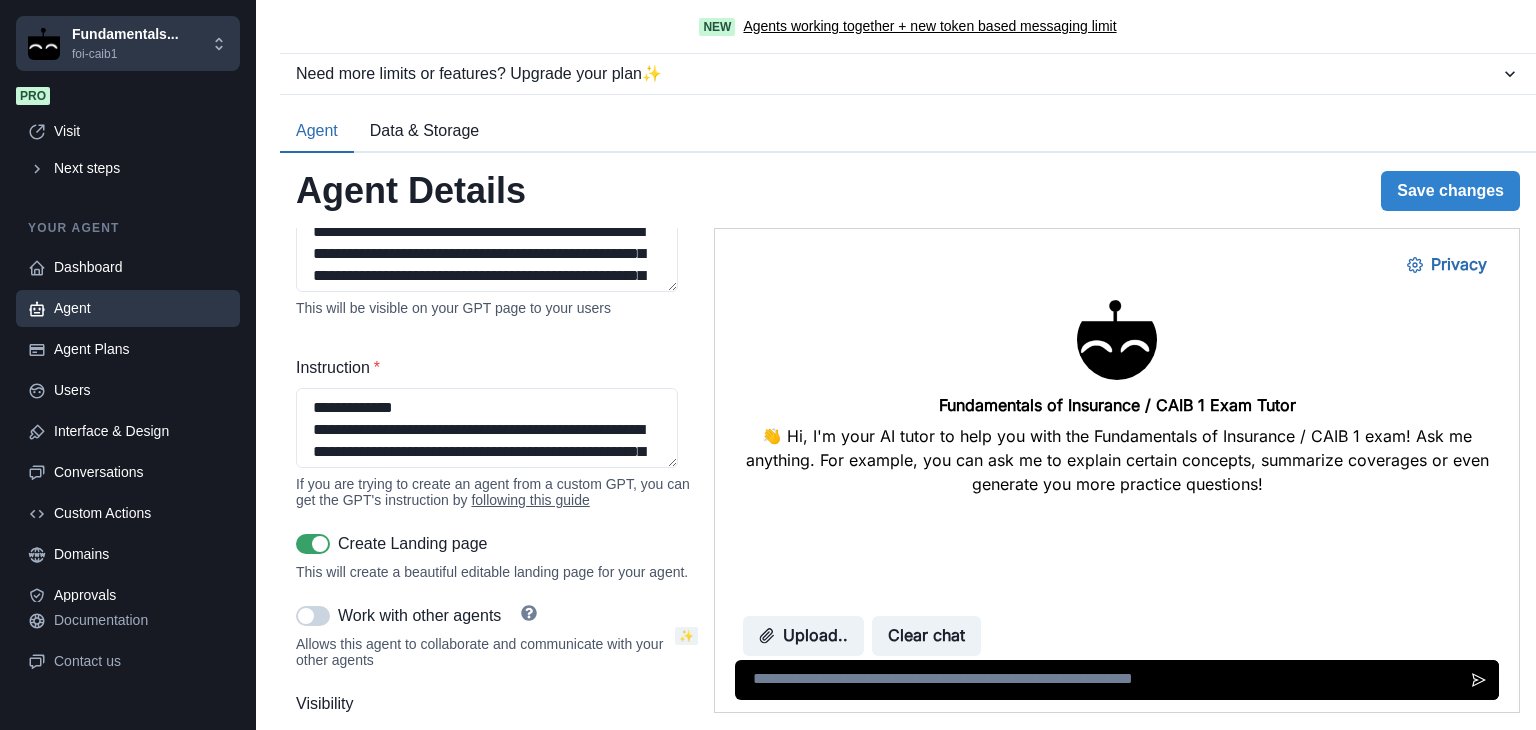 scroll, scrollTop: 1000, scrollLeft: 0, axis: vertical 